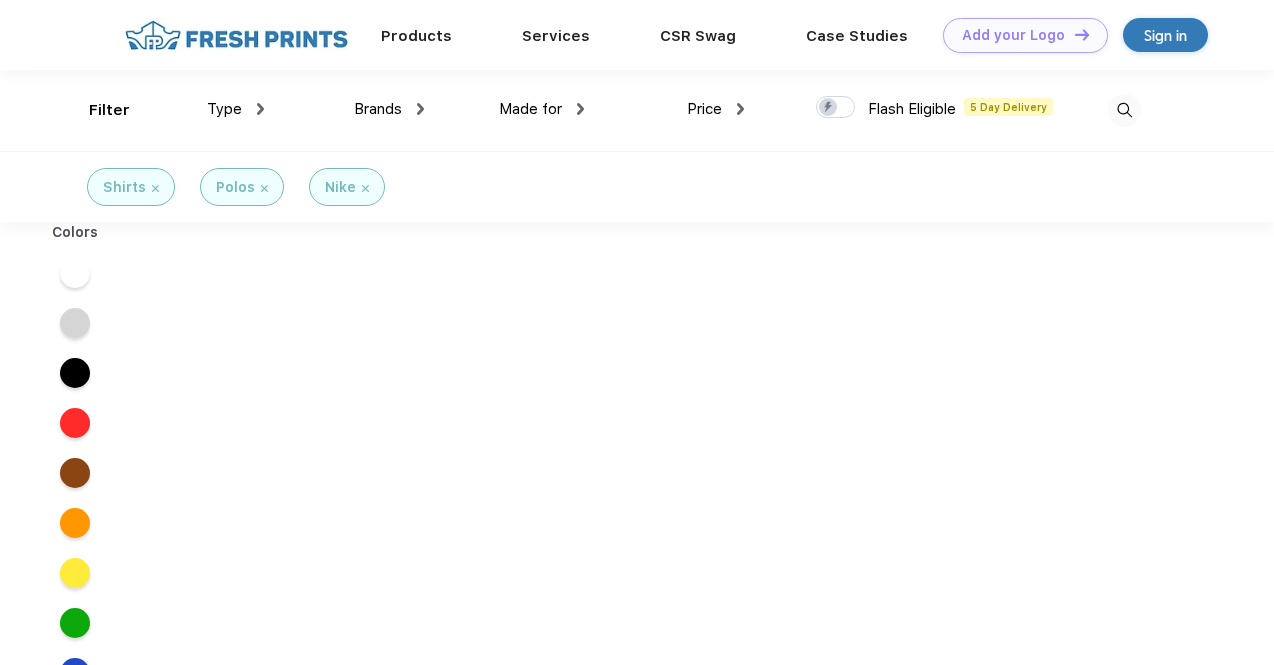 scroll, scrollTop: 0, scrollLeft: 0, axis: both 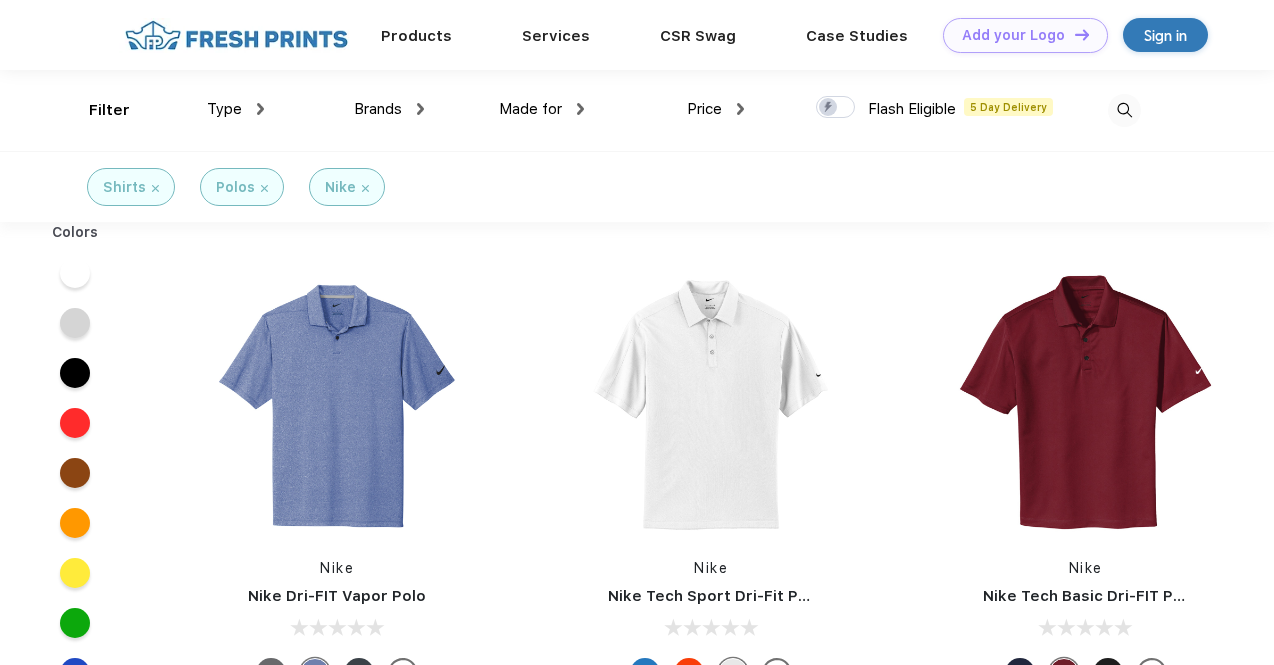 click on "Type" at bounding box center [235, 109] 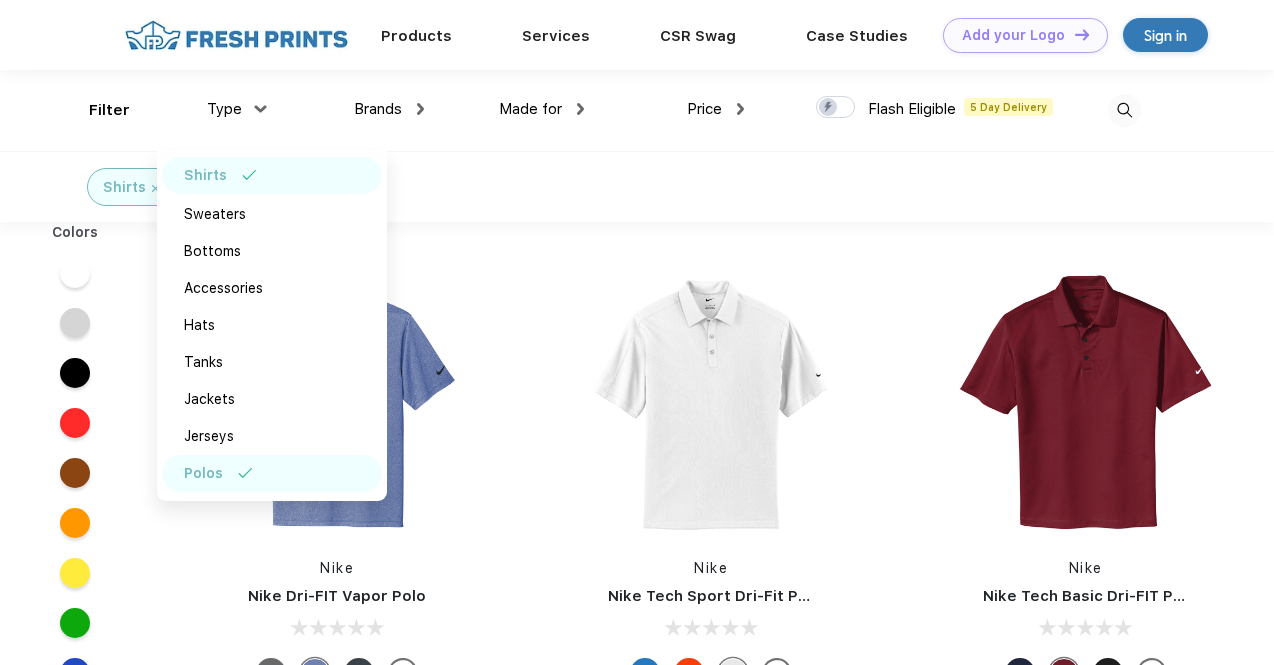 click on "Type  Shirts   Sweaters   Bottoms   Accessories   Hats   Tanks   Jackets   Jerseys   Polos" at bounding box center [184, 110] 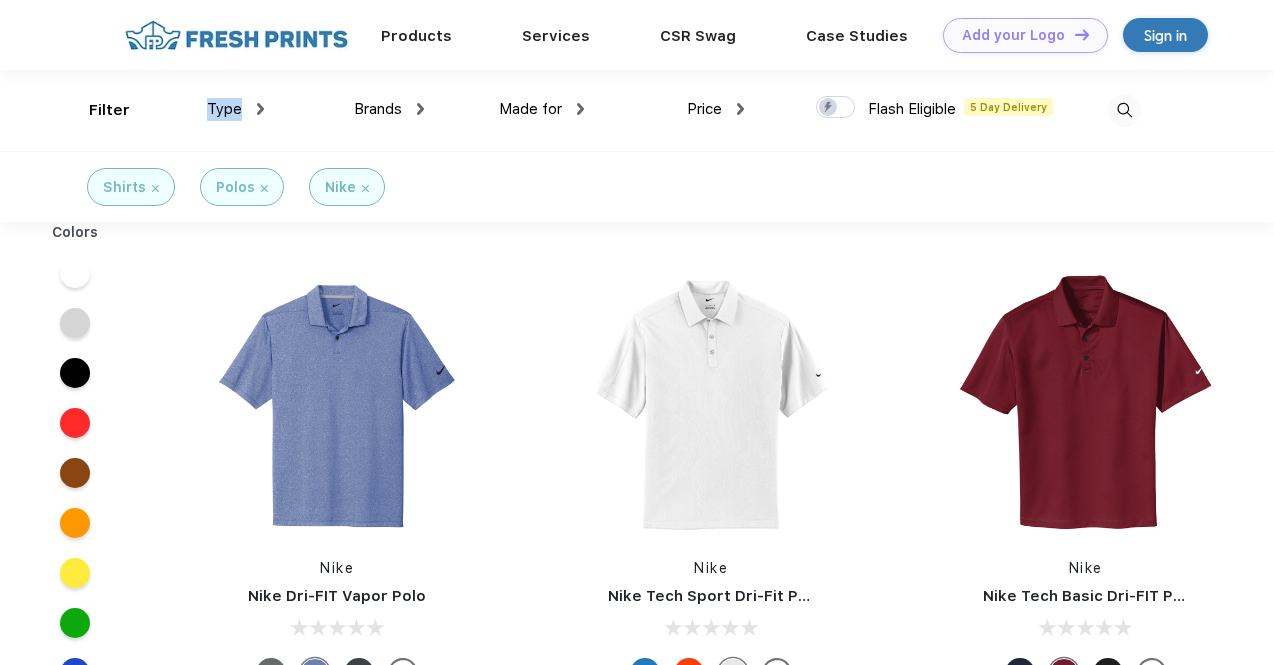 click on "Type  Shirts   Sweaters   Bottoms   Accessories   Hats   Tanks   Jackets   Jerseys   Polos" at bounding box center (184, 110) 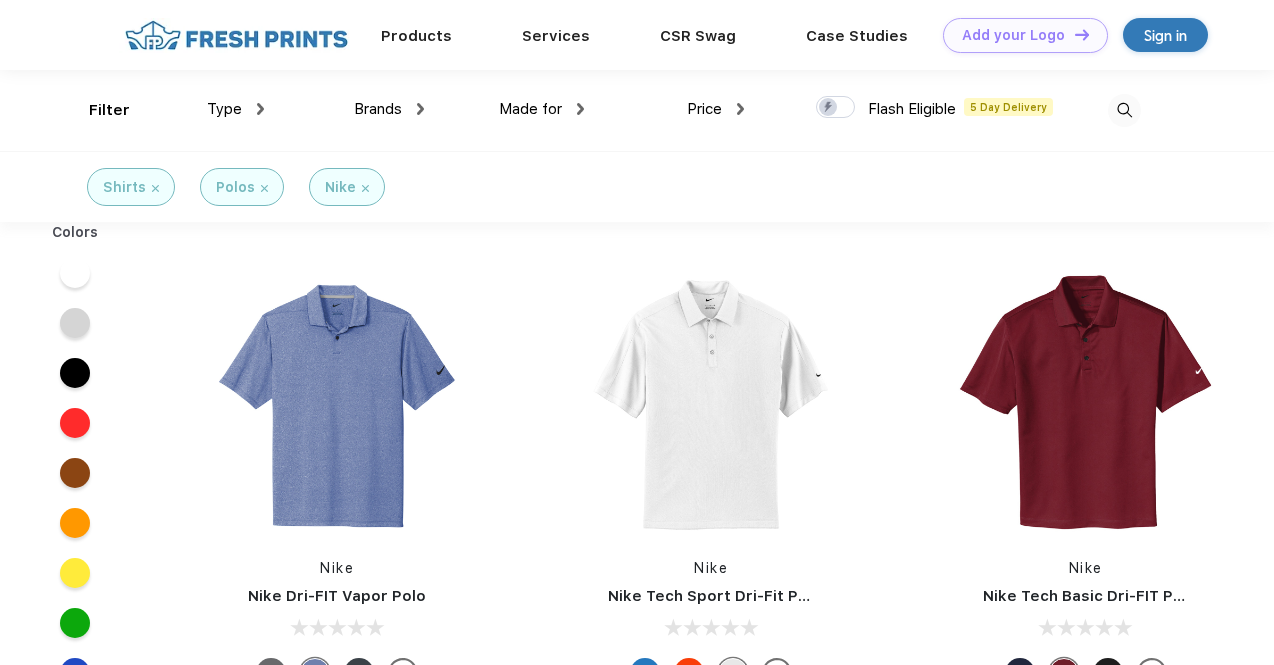 click on "Type" at bounding box center [235, 109] 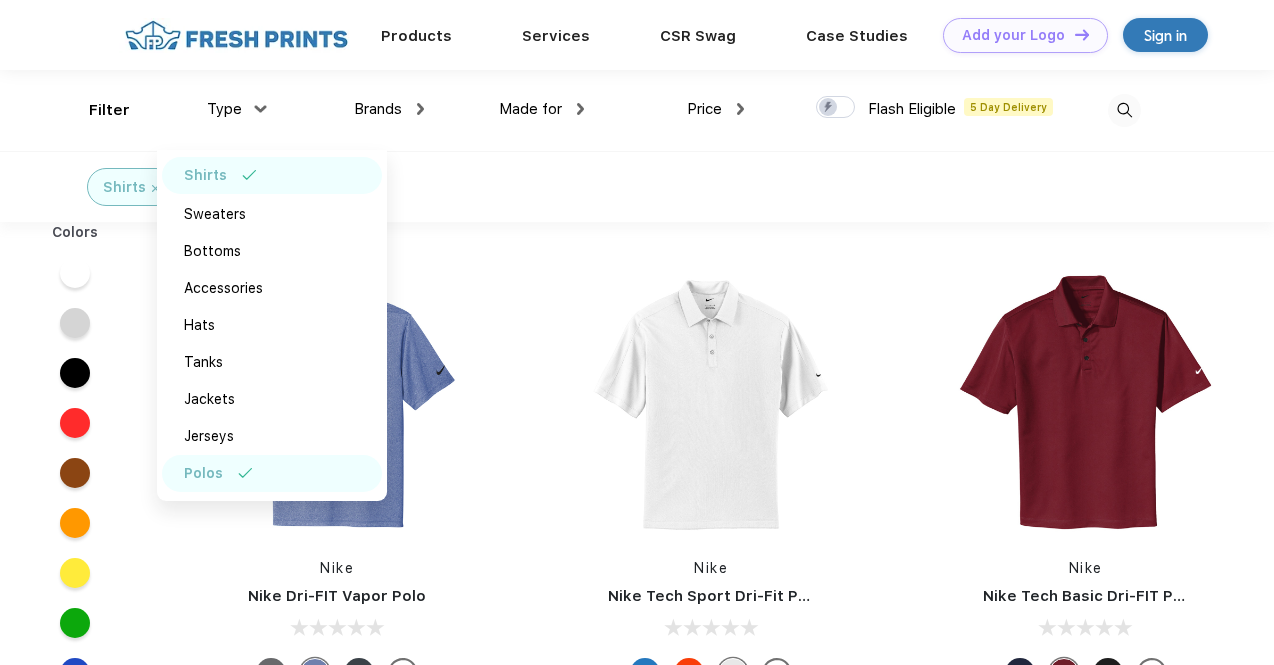 click at bounding box center (249, 175) 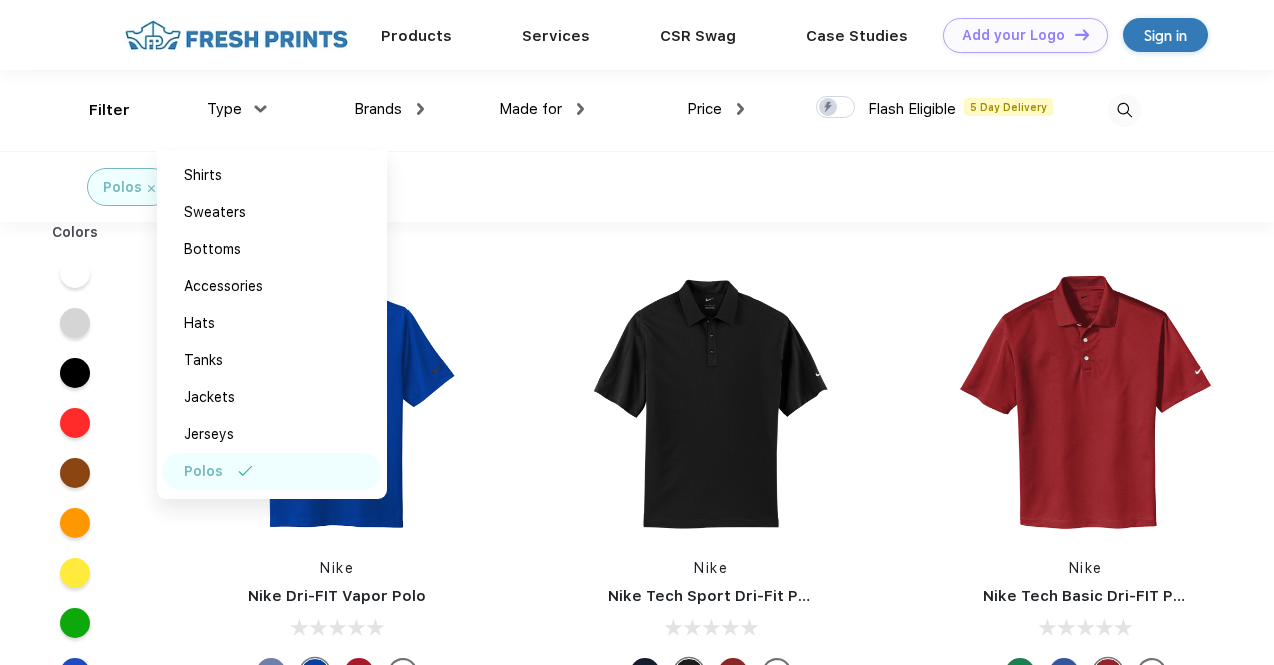click on "Made for" at bounding box center [541, 109] 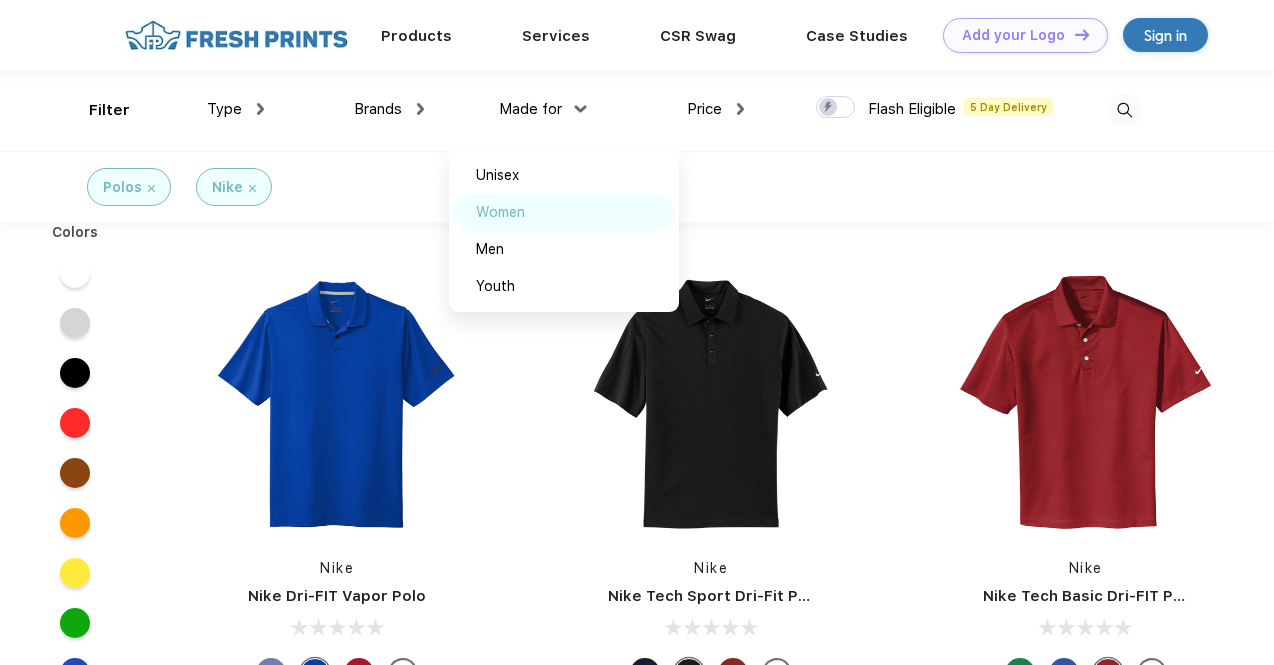 click on "Women" at bounding box center (500, 212) 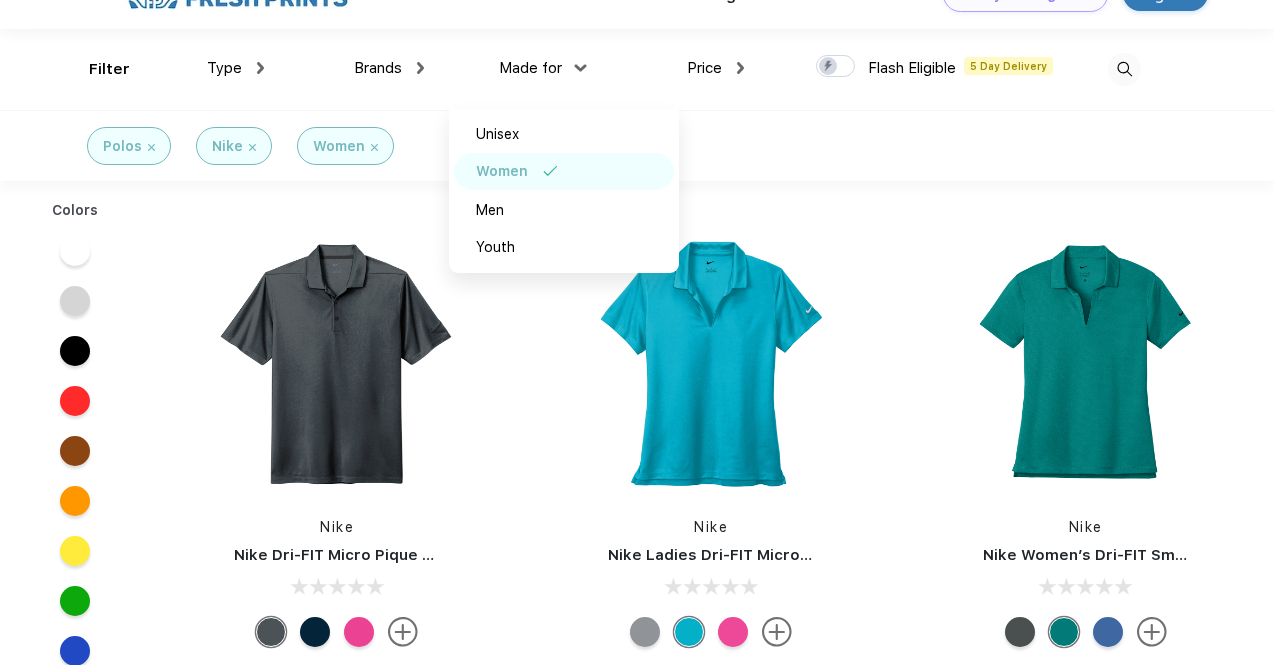 scroll, scrollTop: 0, scrollLeft: 0, axis: both 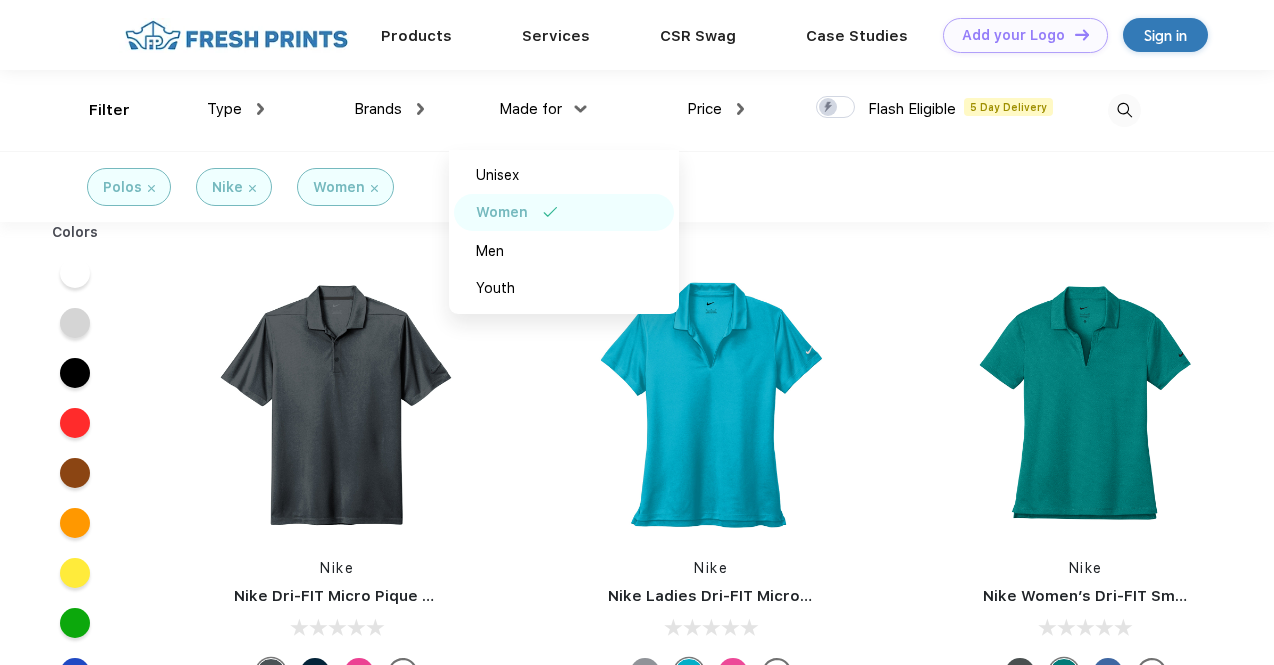 click at bounding box center [550, 212] 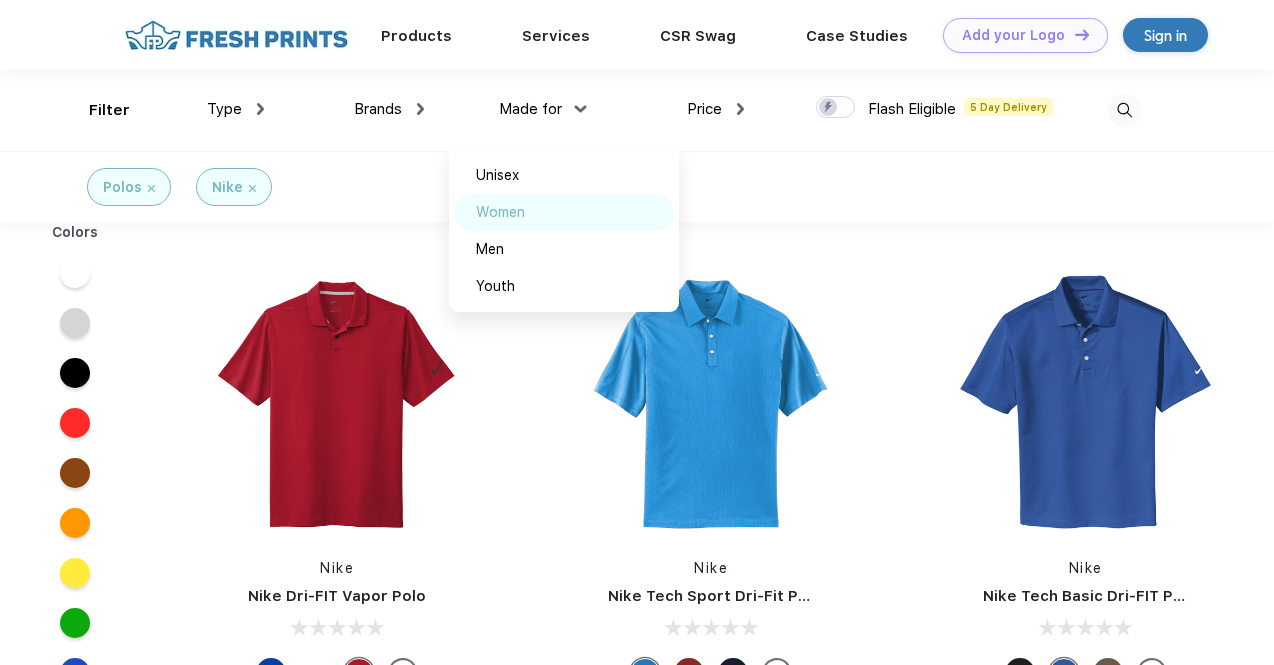 click on "Women" at bounding box center [564, 212] 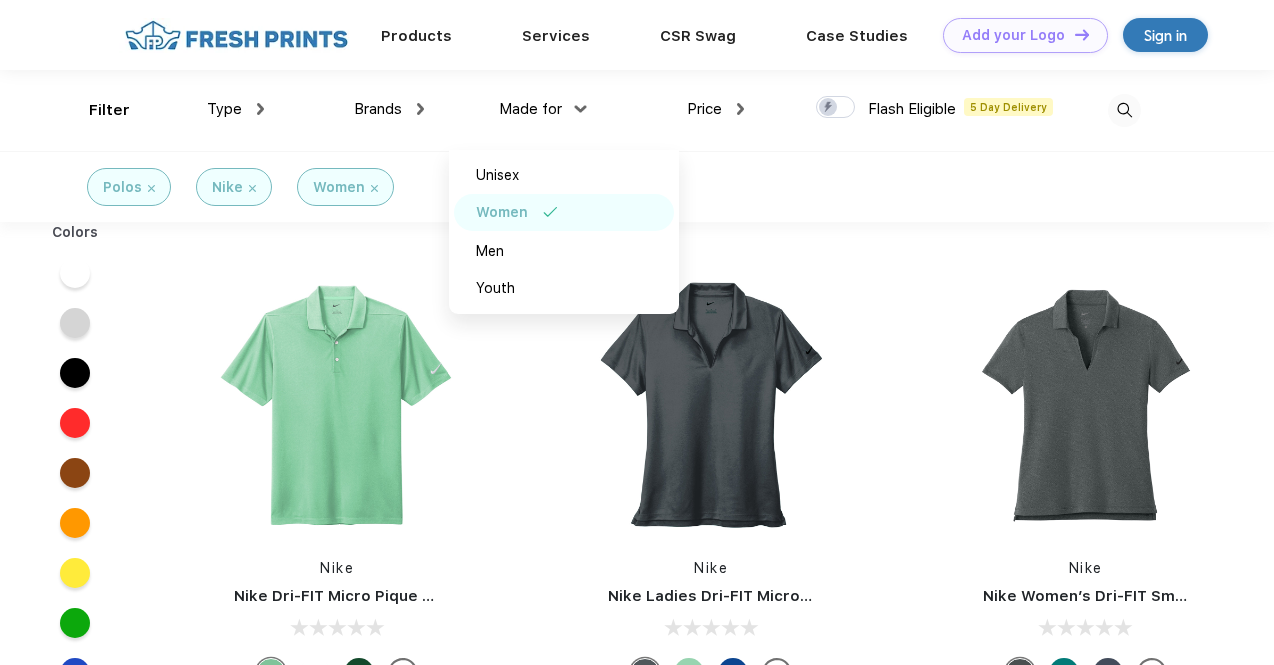 click on "Polos   Nike   Women" at bounding box center [637, 186] 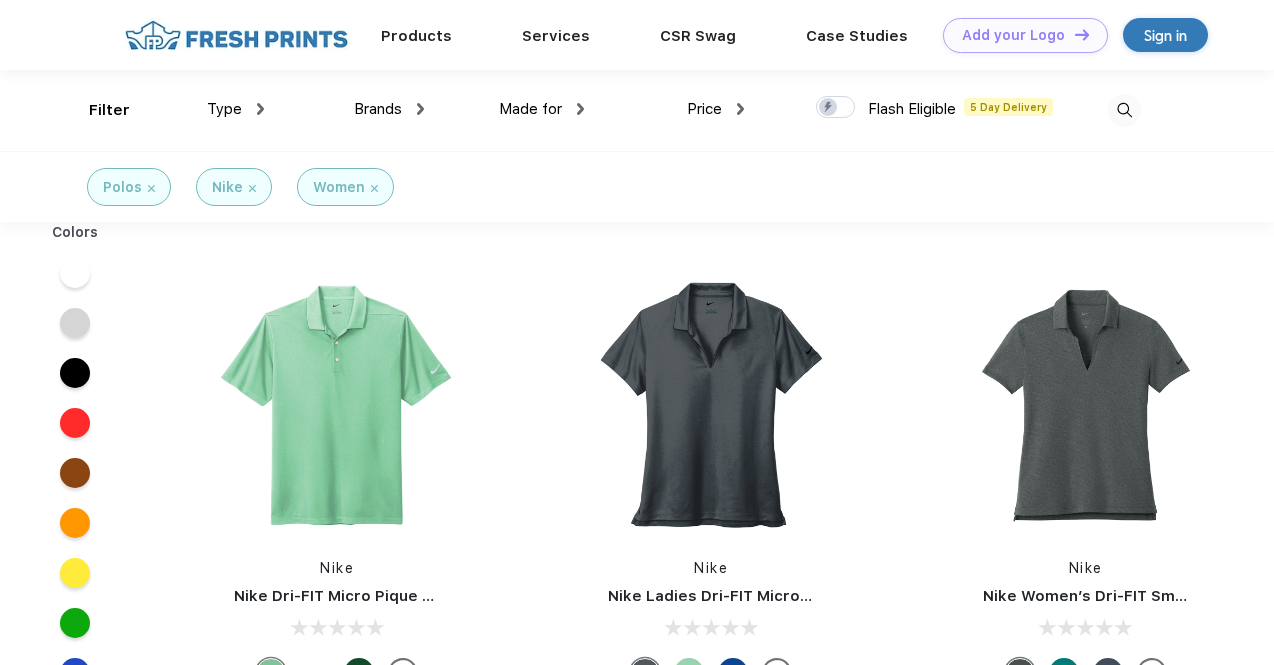 scroll, scrollTop: 12, scrollLeft: 0, axis: vertical 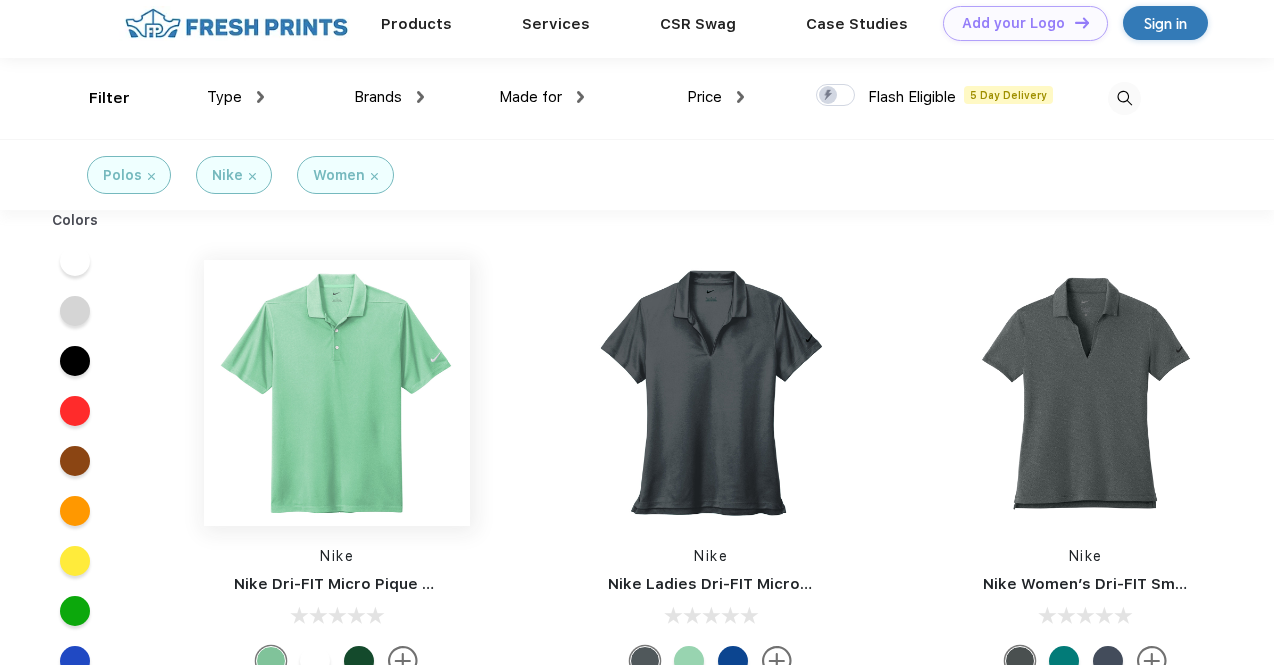 click at bounding box center (337, 393) 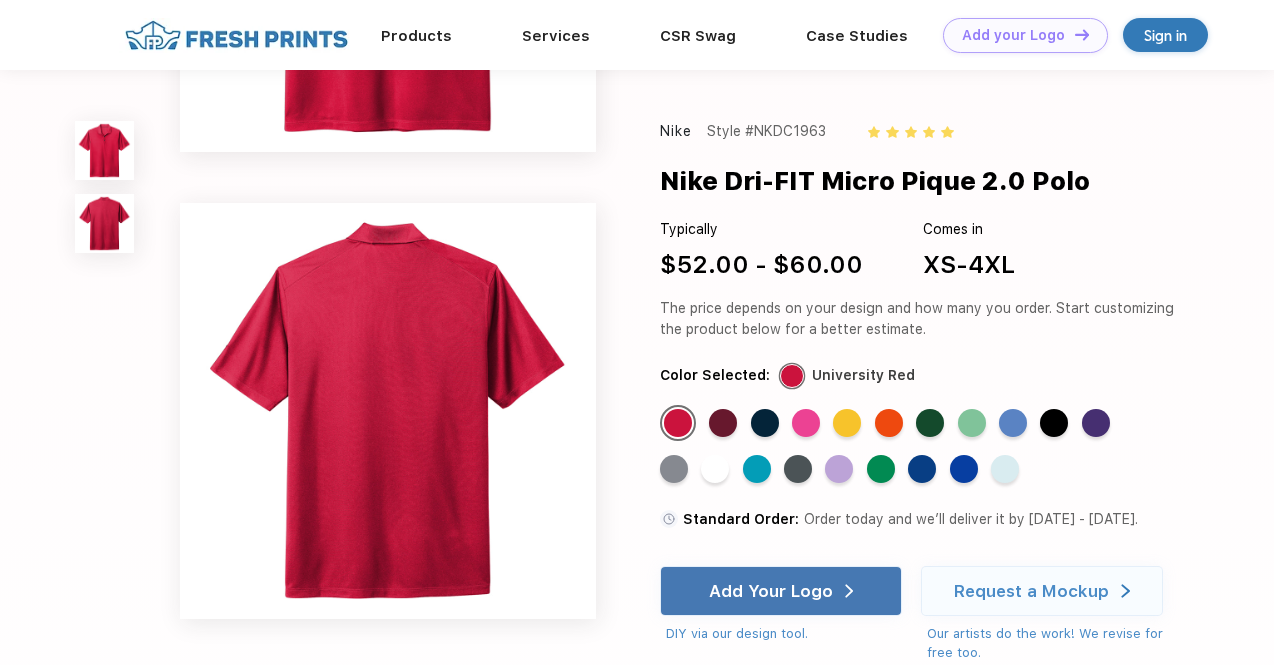 scroll, scrollTop: 547, scrollLeft: 0, axis: vertical 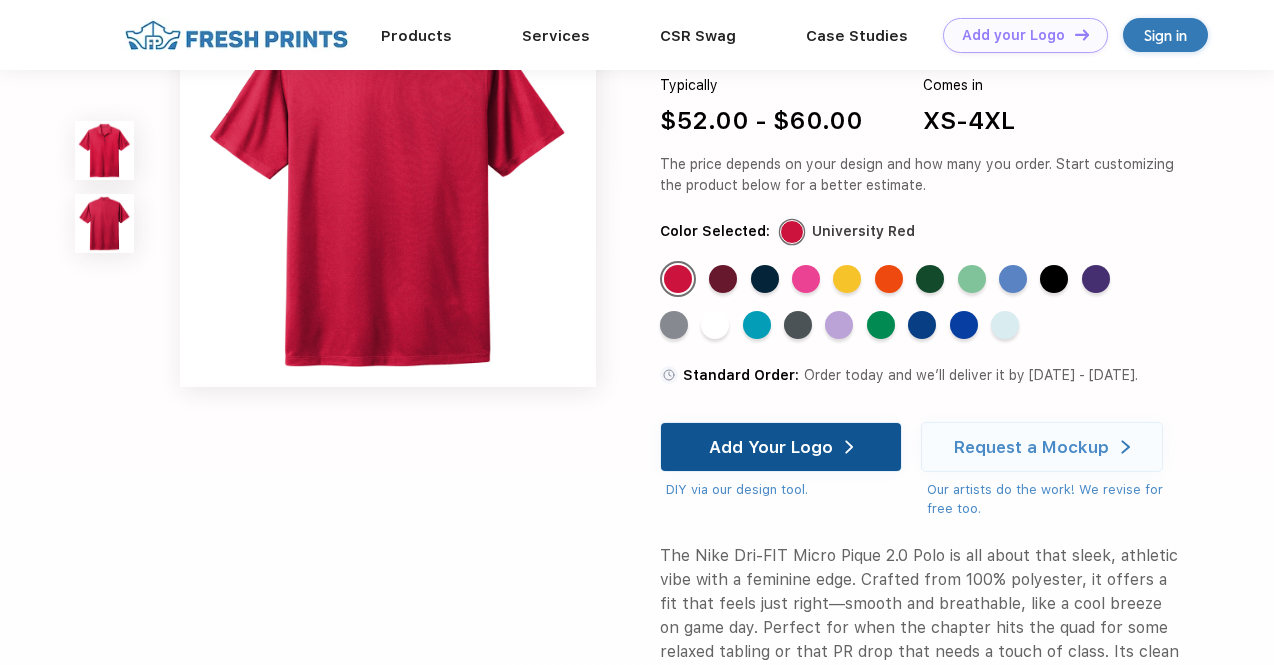 click on "Add Your Logo" at bounding box center (771, 447) 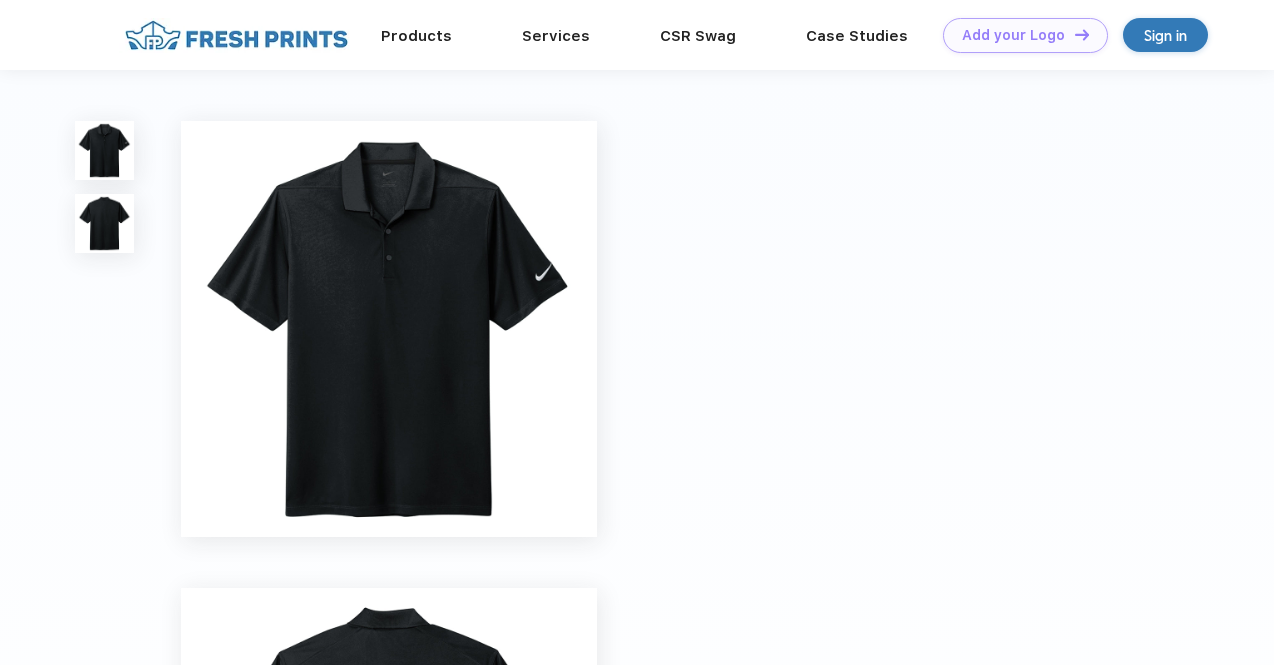 scroll, scrollTop: 0, scrollLeft: 0, axis: both 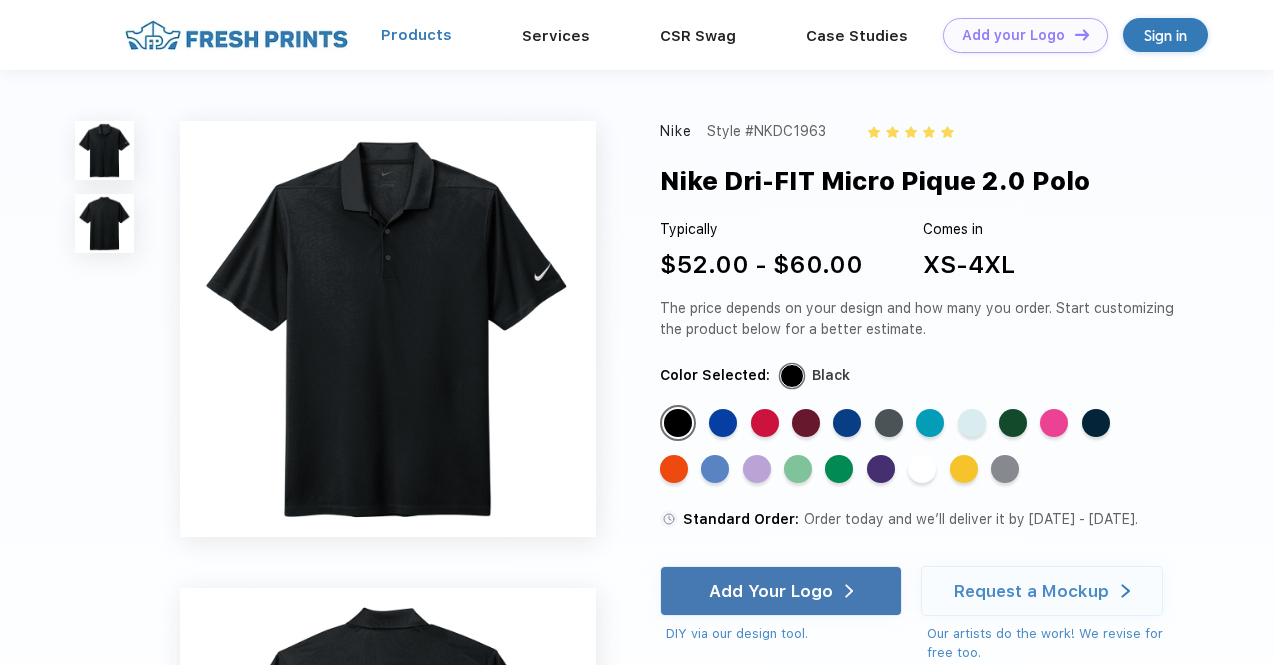 click on "Products" at bounding box center [416, 35] 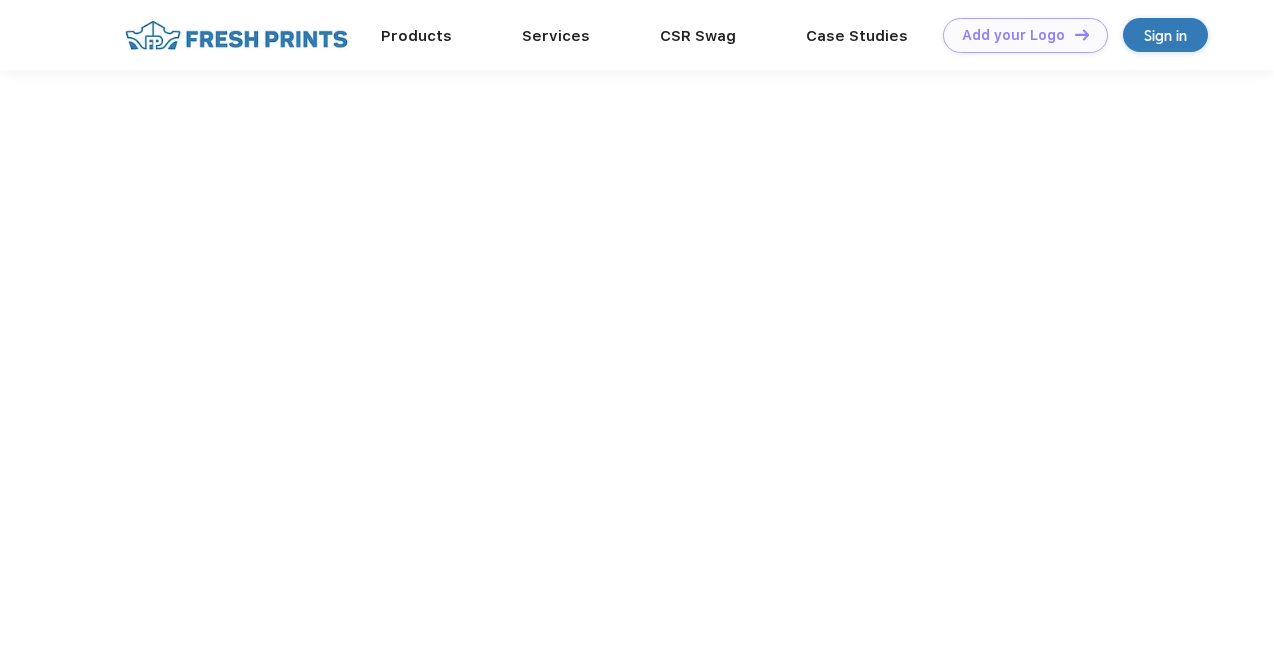 scroll, scrollTop: 0, scrollLeft: 0, axis: both 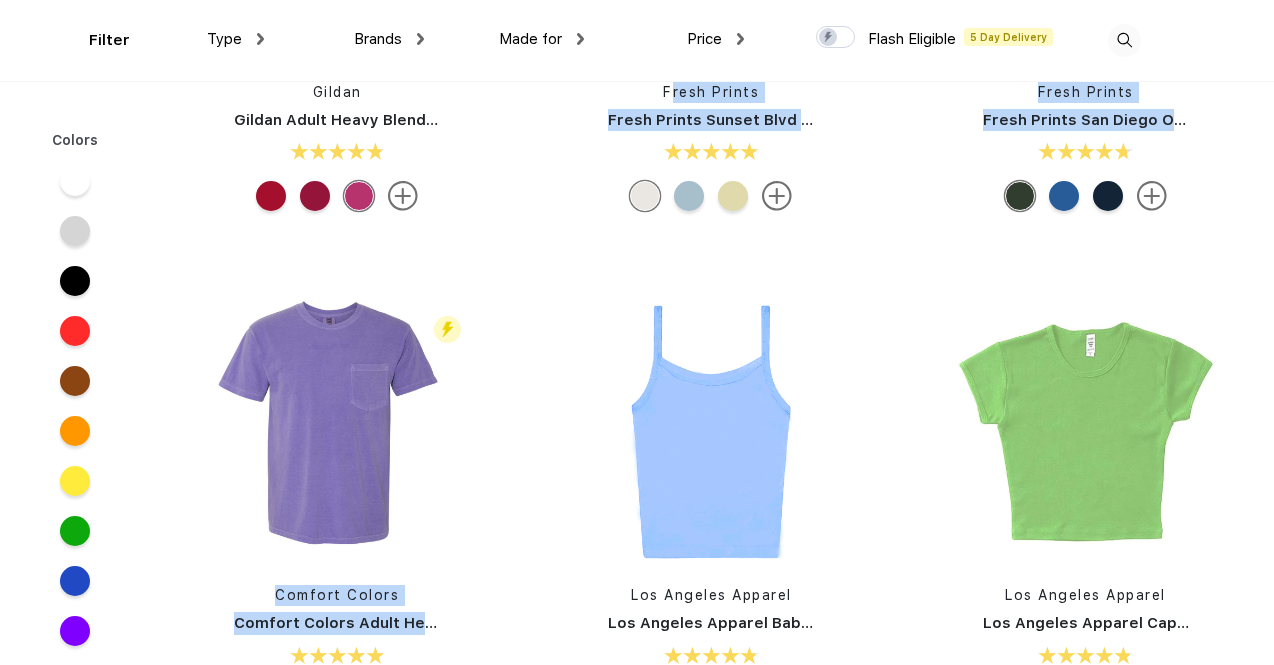 drag, startPoint x: 574, startPoint y: 405, endPoint x: 508, endPoint y: 188, distance: 226.8149 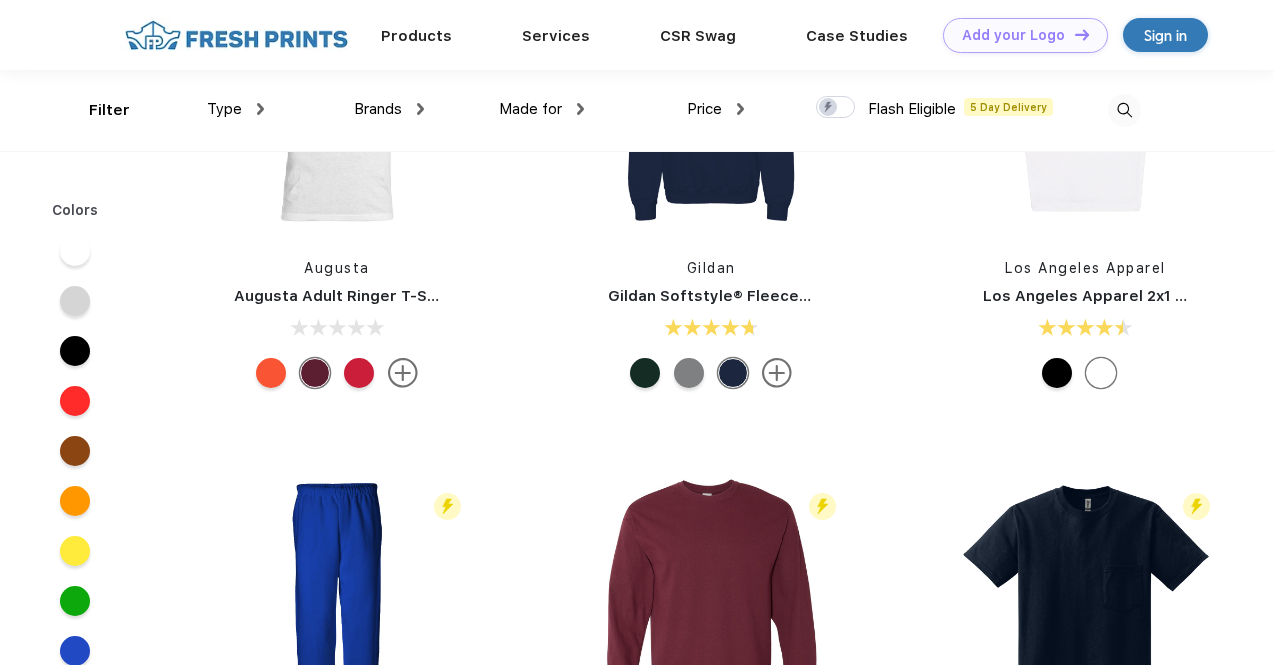 scroll, scrollTop: 10052, scrollLeft: 0, axis: vertical 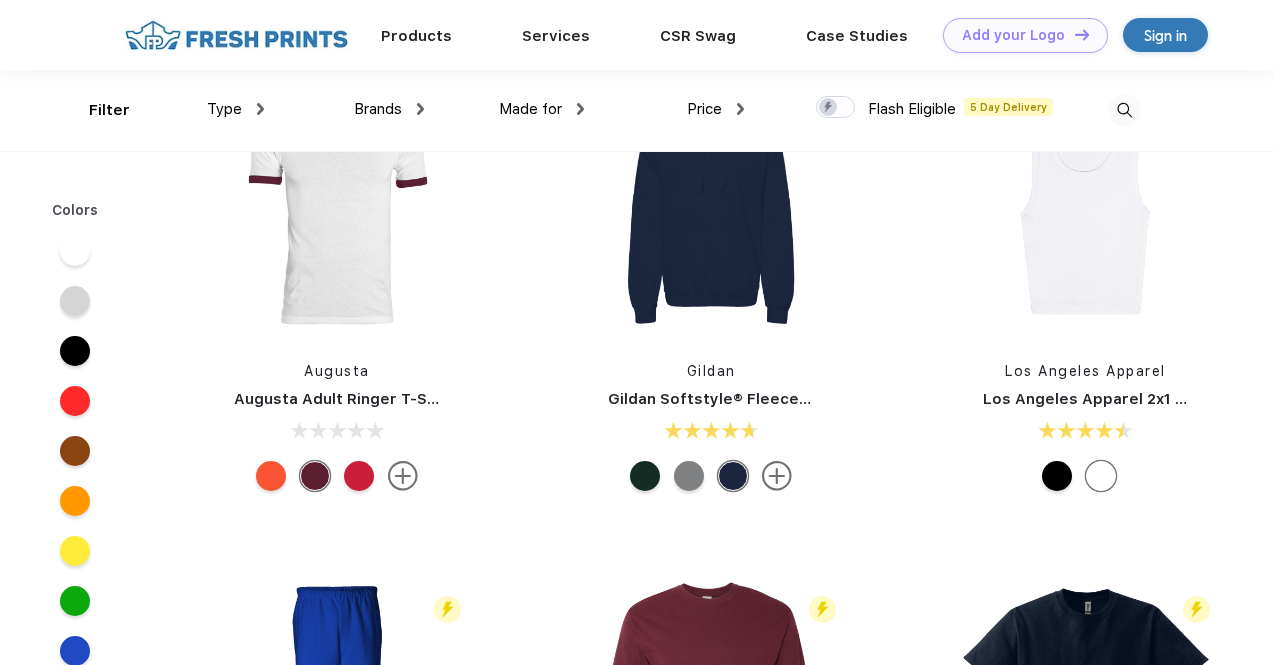 click on "Made for" at bounding box center [530, 109] 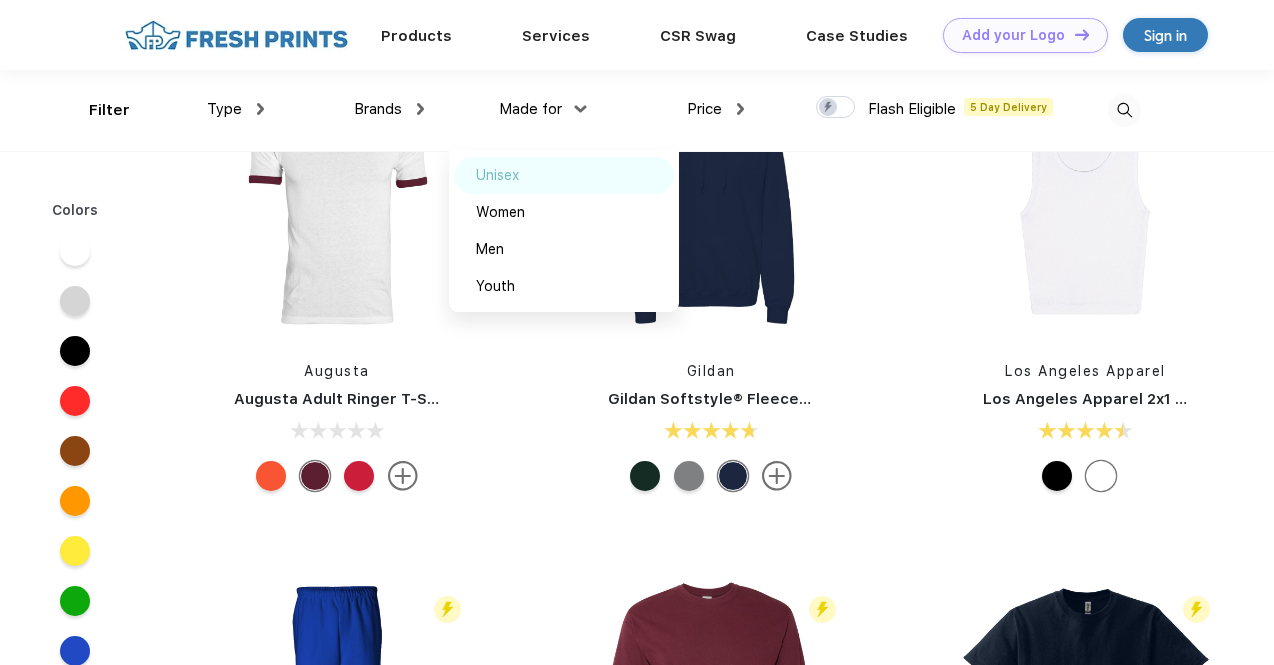click on "Unisex" at bounding box center [564, 175] 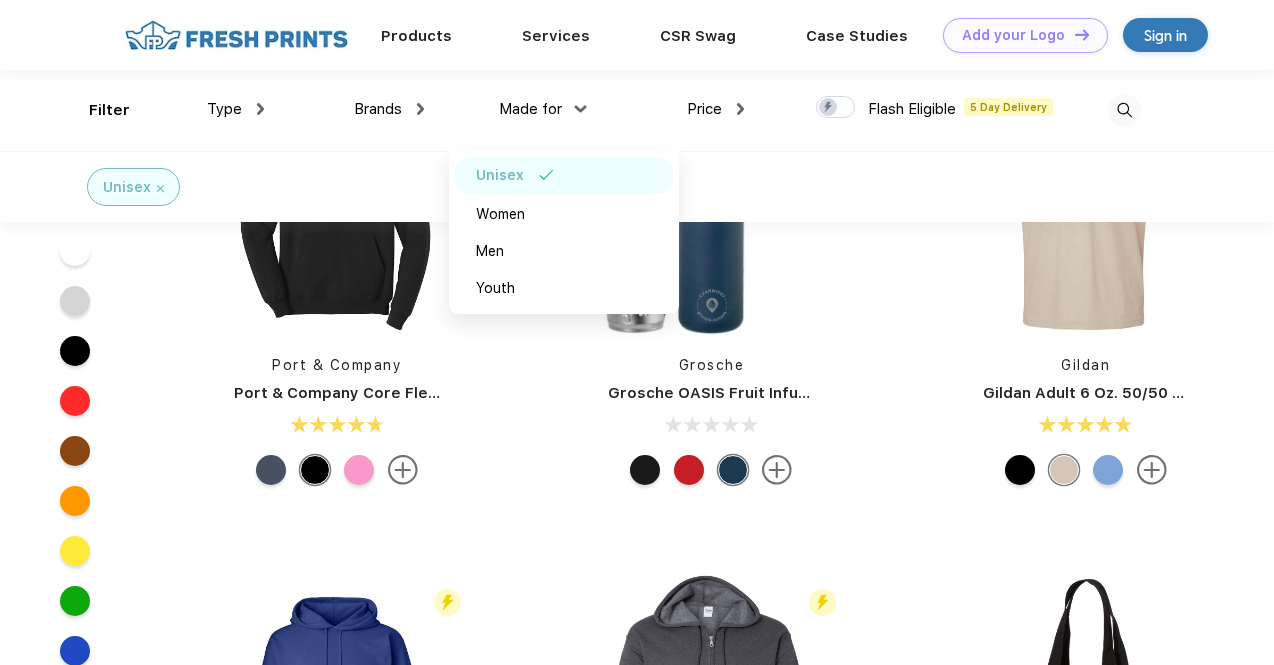scroll, scrollTop: 4011, scrollLeft: 0, axis: vertical 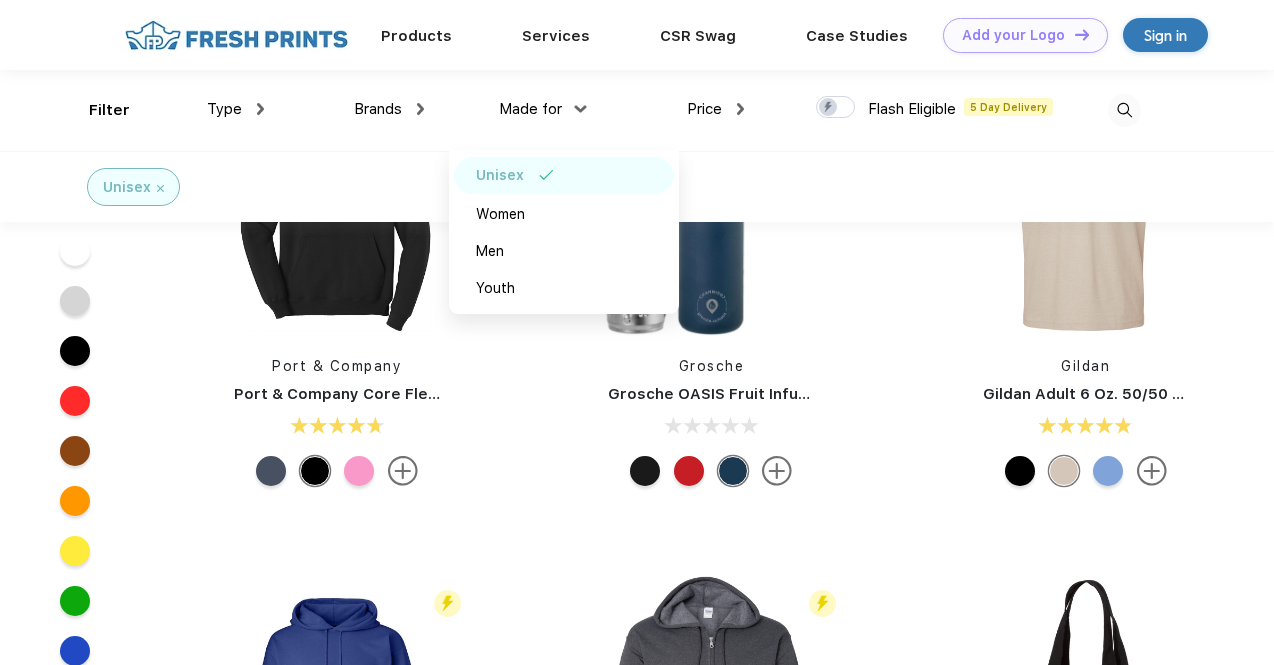 click on "Gildan Adult 6 Oz. 50/50 Jersey Polo" at bounding box center [1123, 394] 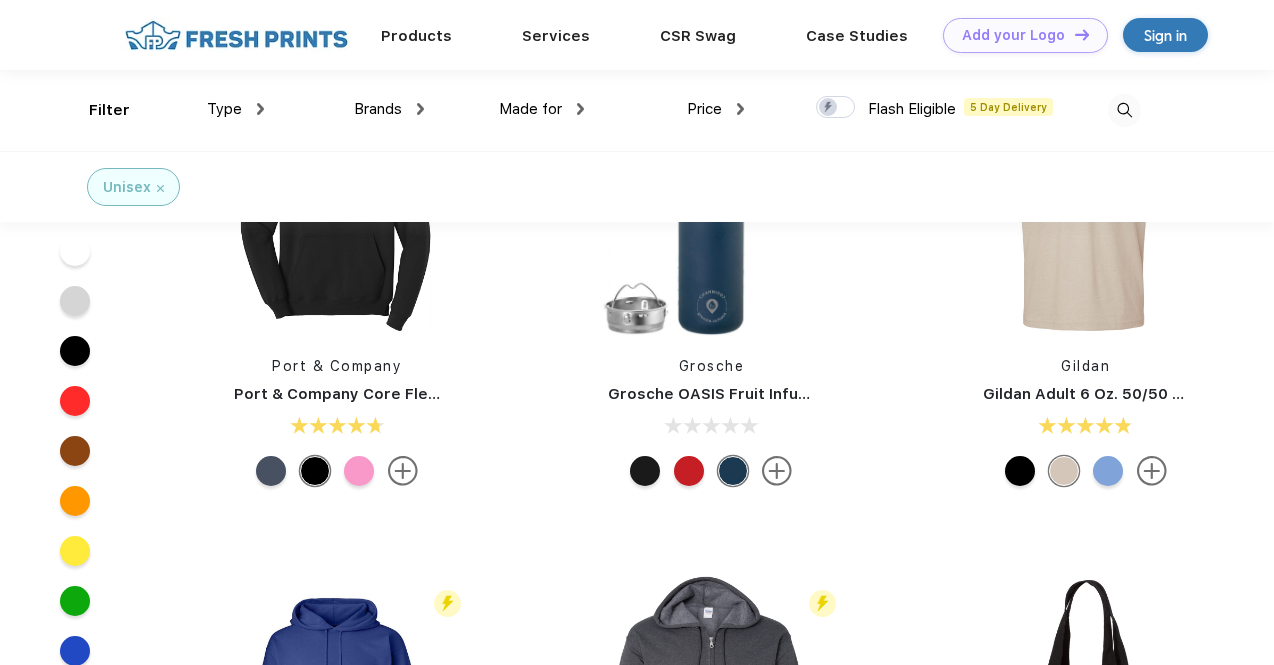 scroll, scrollTop: 0, scrollLeft: 0, axis: both 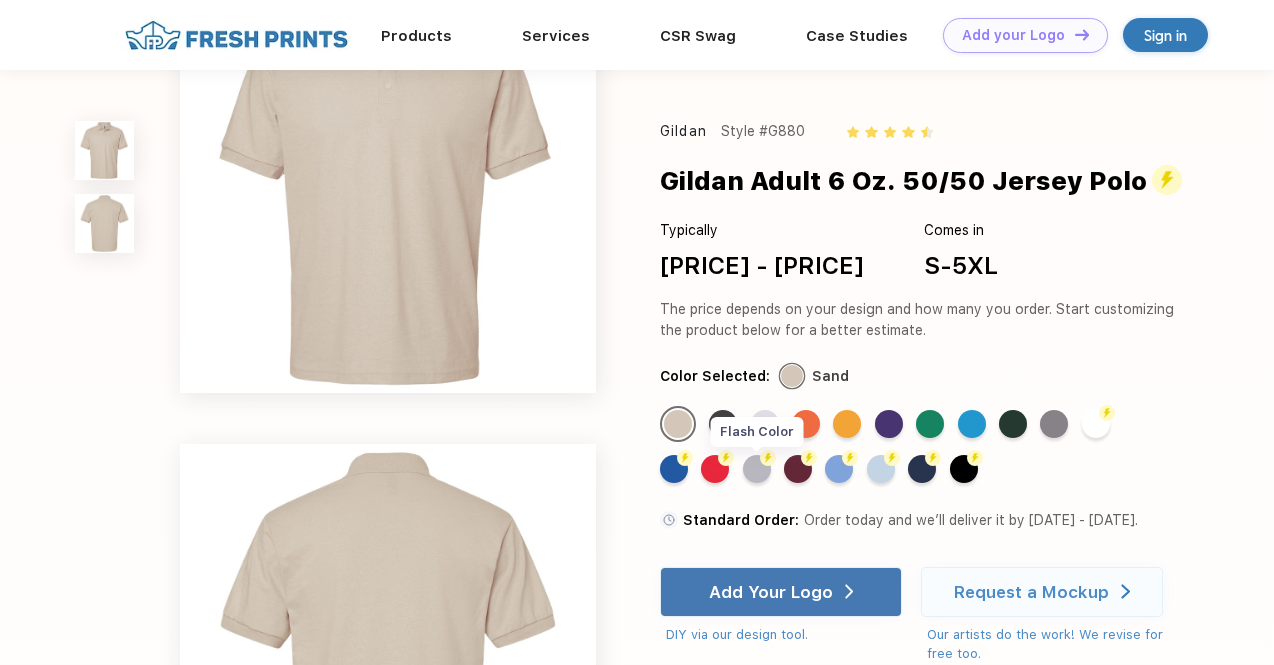 click at bounding box center [768, 458] 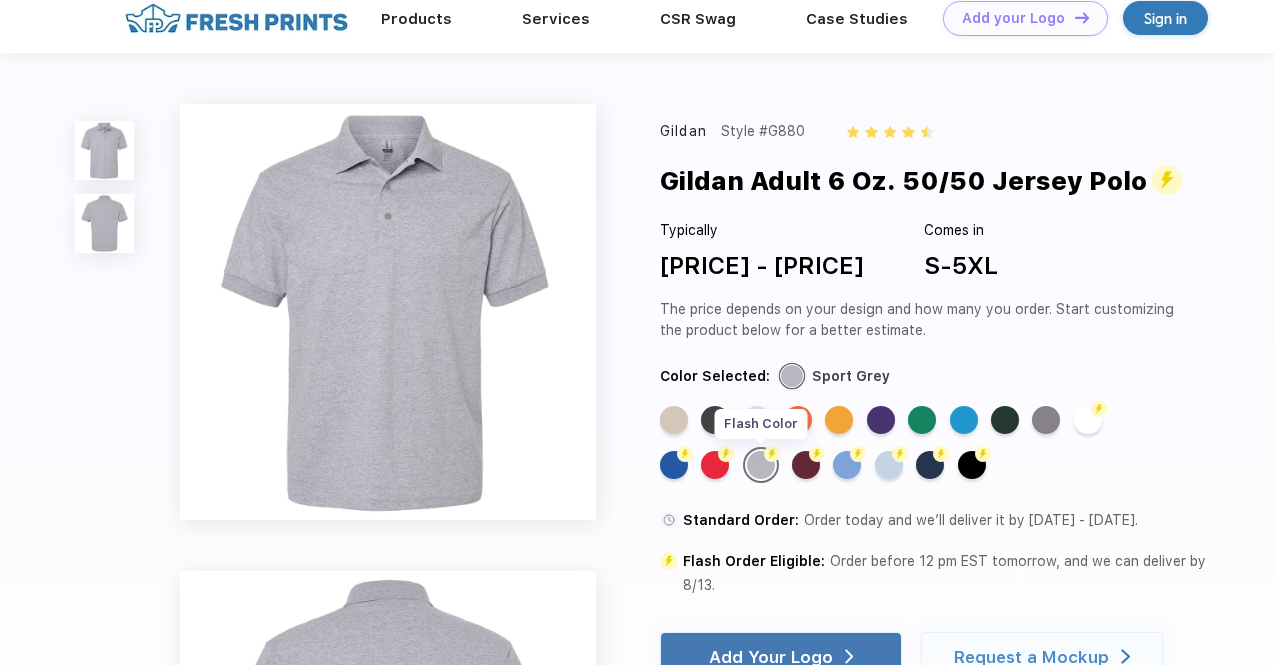 scroll, scrollTop: 0, scrollLeft: 0, axis: both 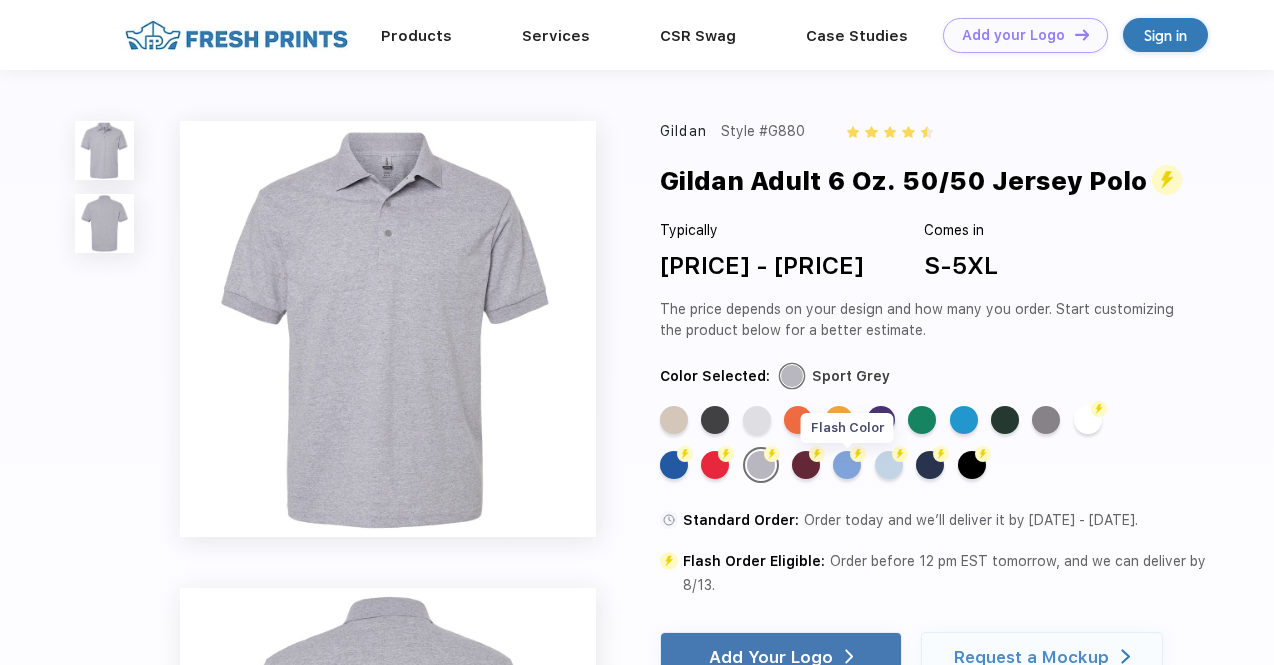 click on "Flash Color" at bounding box center (847, 465) 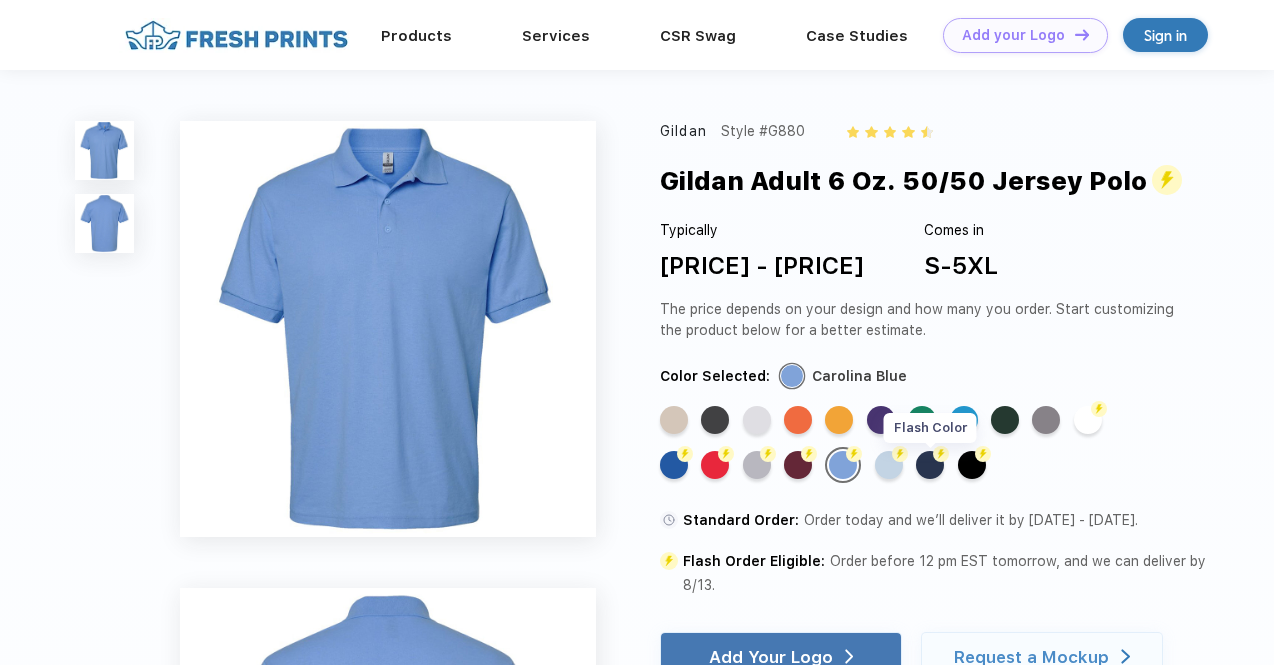 click on "Flash Color" at bounding box center (930, 465) 